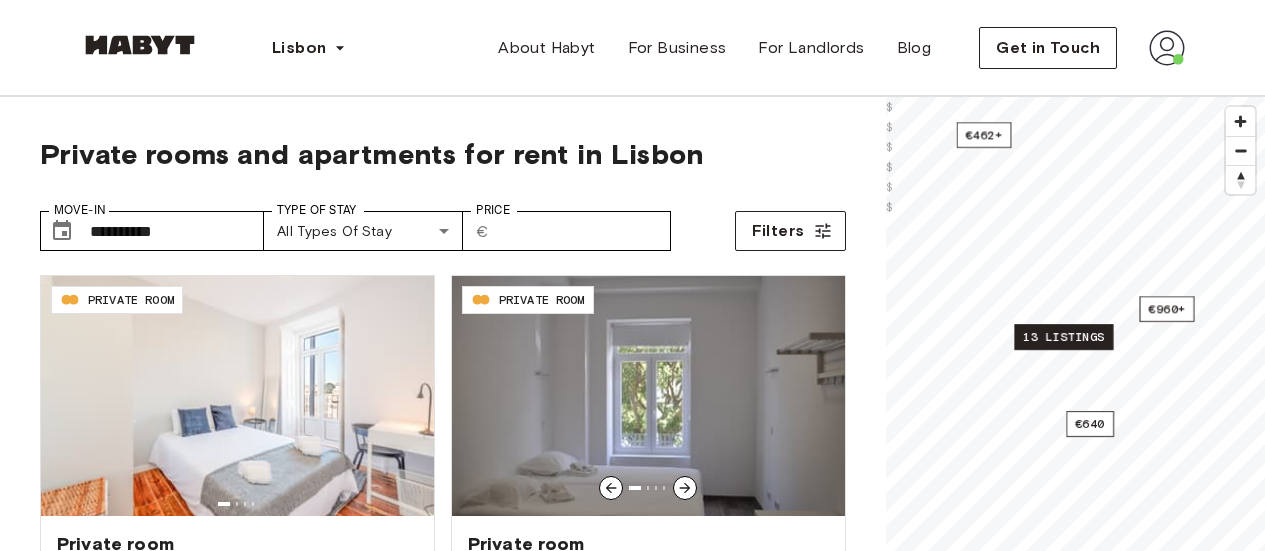 scroll, scrollTop: 0, scrollLeft: 0, axis: both 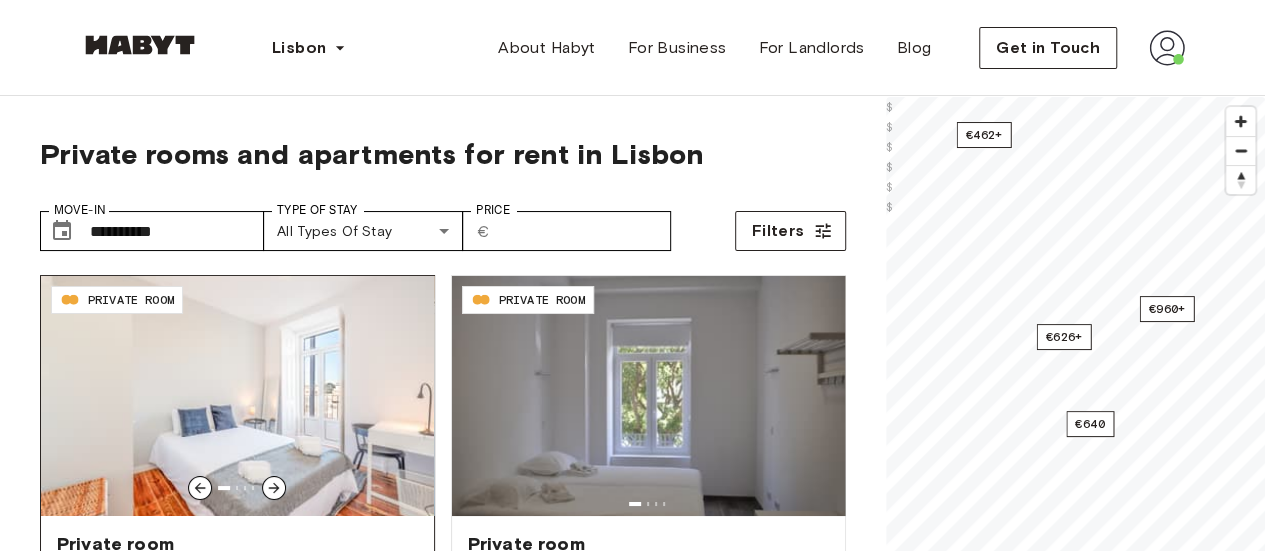 click at bounding box center (237, 396) 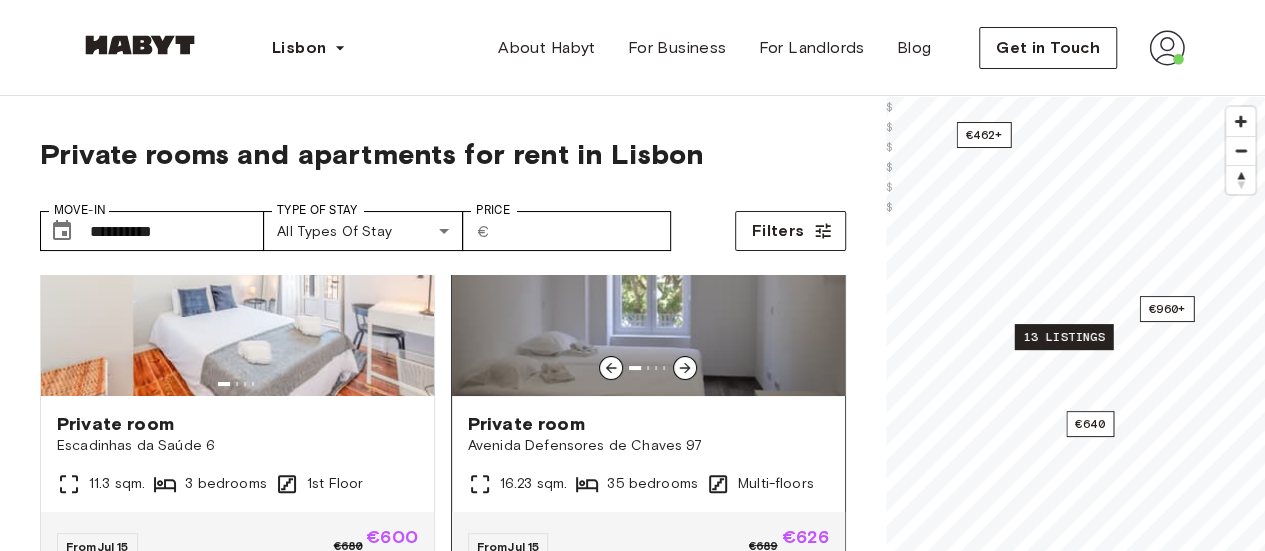 scroll, scrollTop: 0, scrollLeft: 0, axis: both 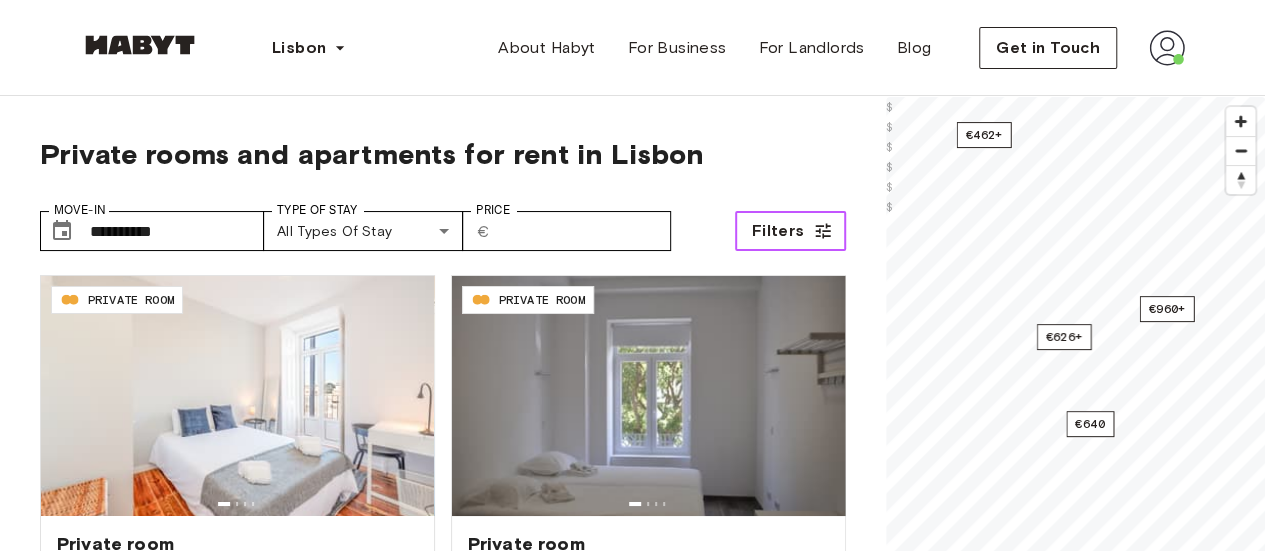 click on "Filters" at bounding box center [778, 231] 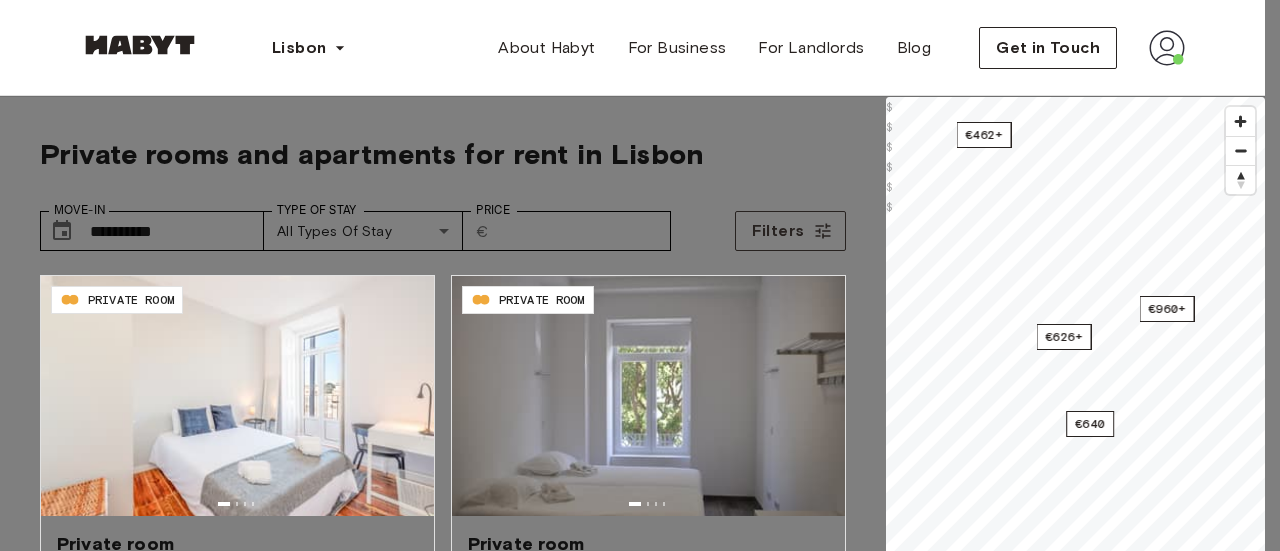 scroll, scrollTop: 1500, scrollLeft: 0, axis: vertical 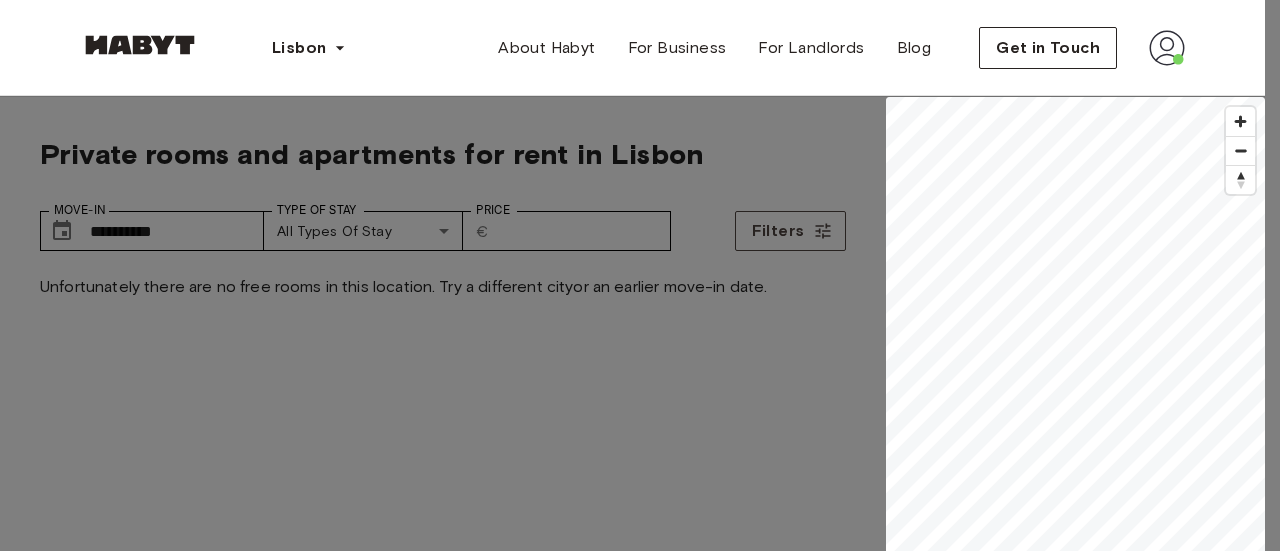 type on "**" 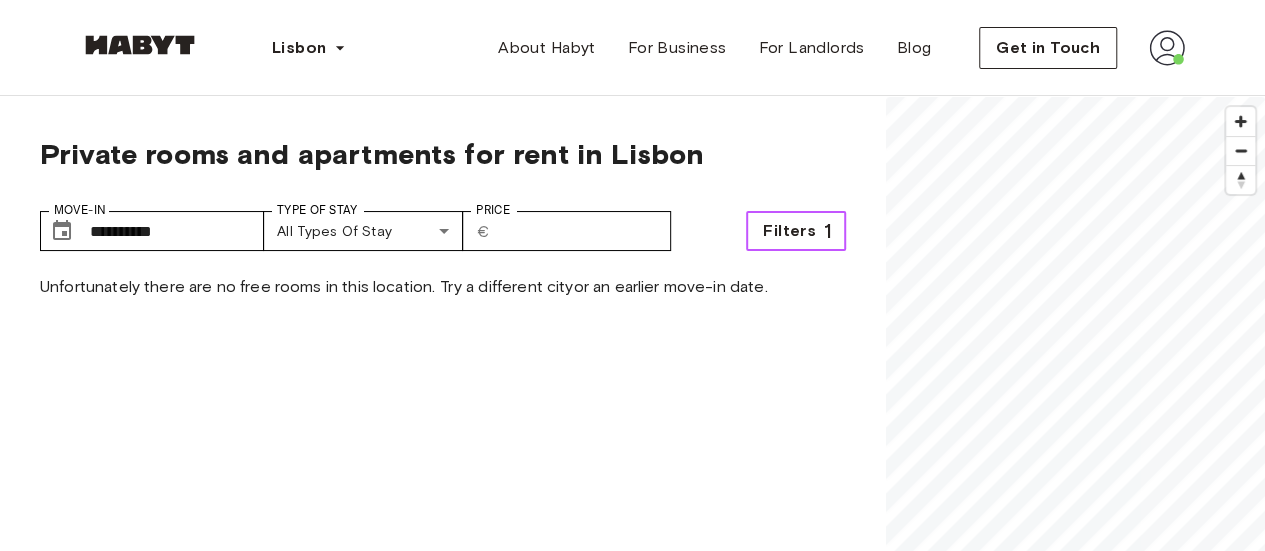 click on "Filters" at bounding box center [789, 231] 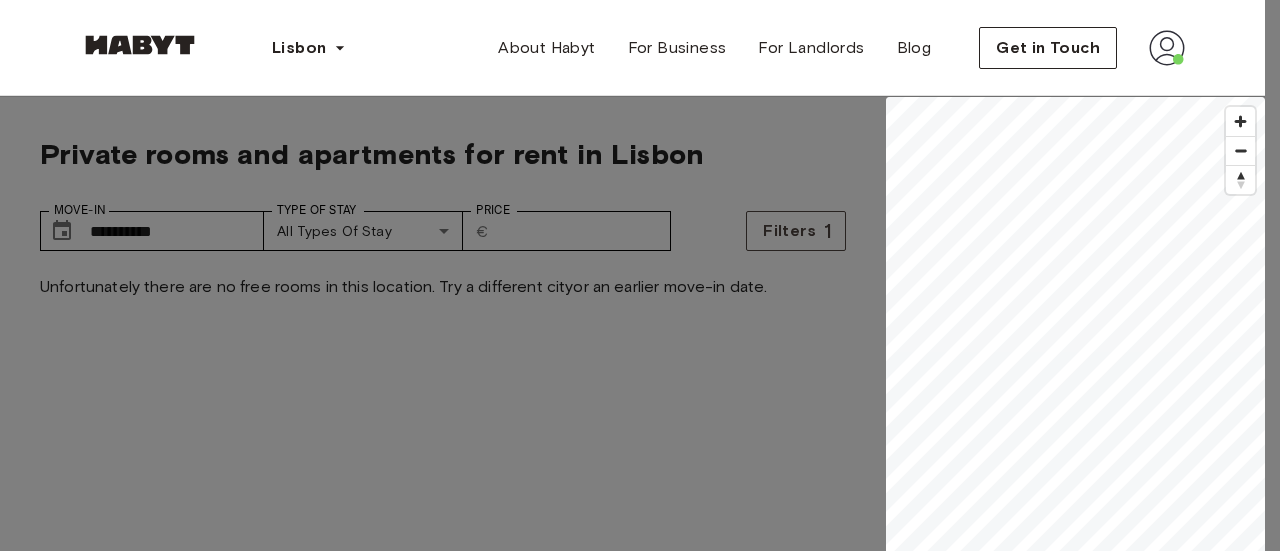 scroll, scrollTop: 1400, scrollLeft: 0, axis: vertical 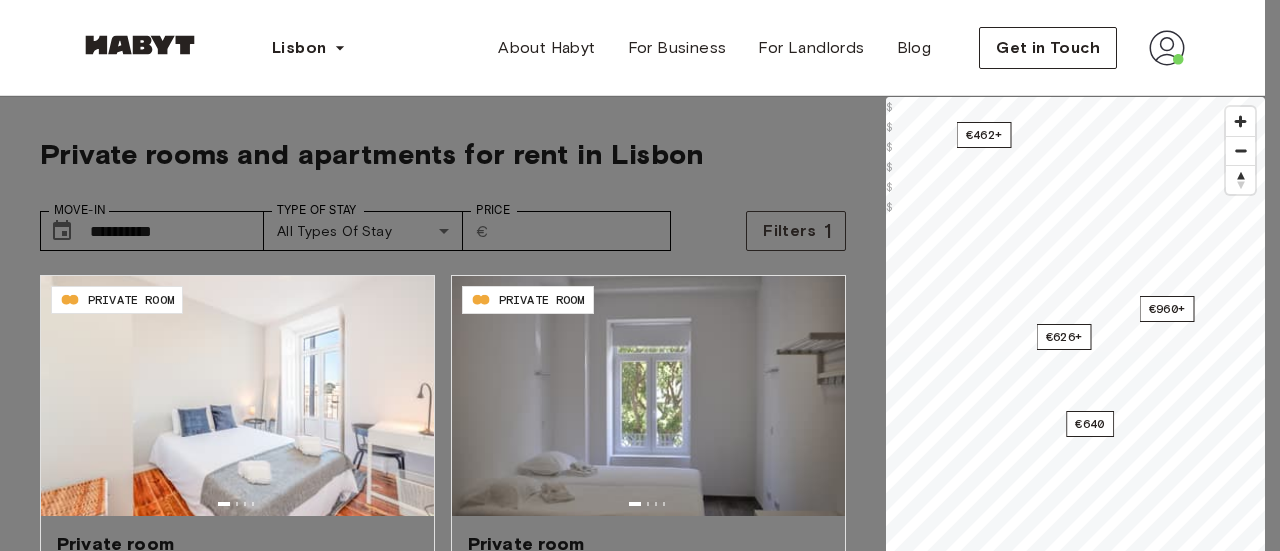 type on "**" 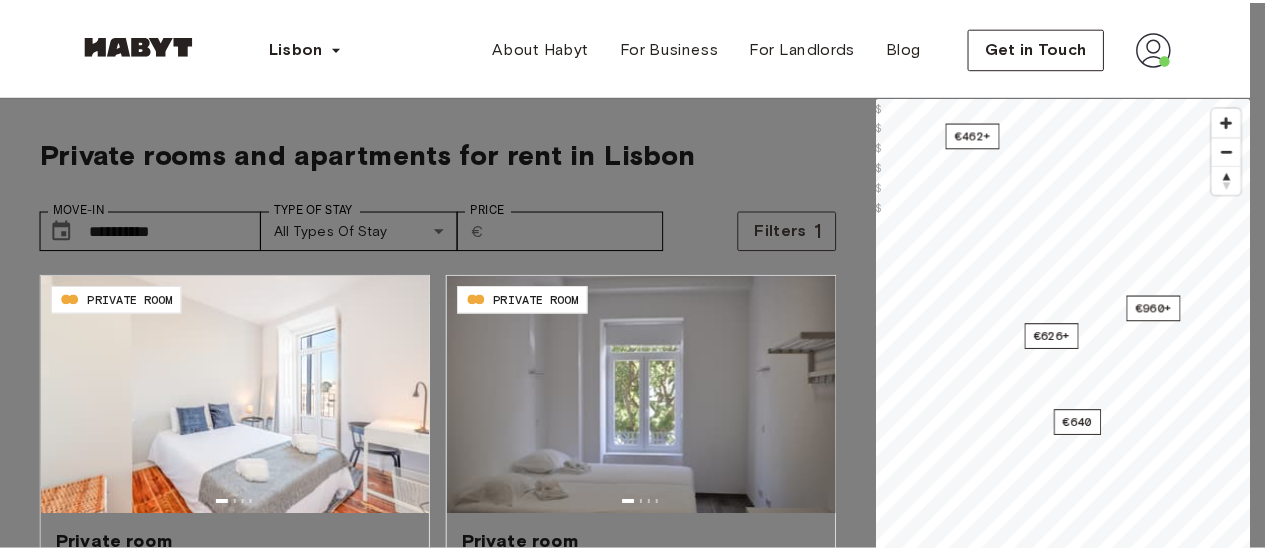 scroll, scrollTop: 1931, scrollLeft: 0, axis: vertical 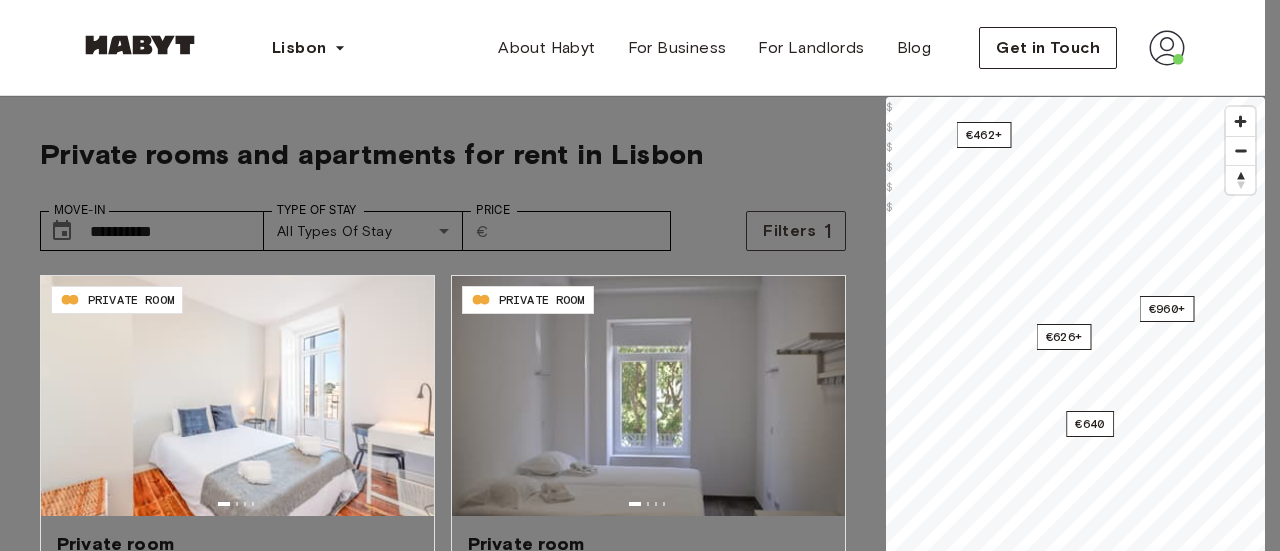 click at bounding box center (640, 275) 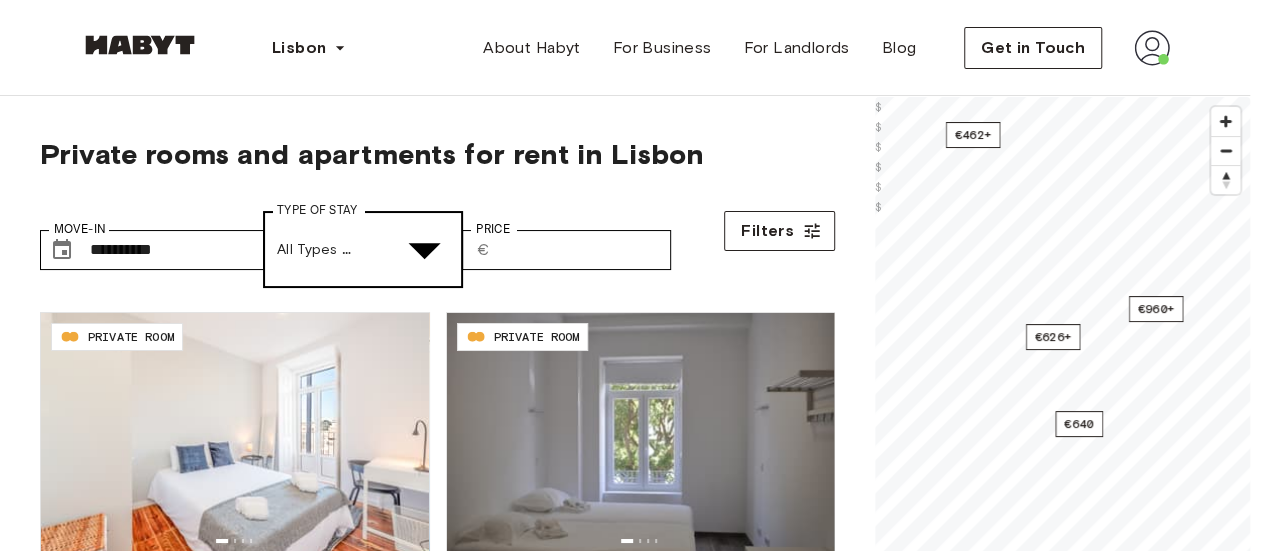 click on "Lisbon Europe Amsterdam Berlin Frankfurt Hamburg Lisbon Madrid Milan Modena Paris Turin Munich Rotterdam Stuttgart Dusseldorf Cologne Zurich The Hague Graz Brussels Leipzig Asia Hong Kong Singapore Seoul Phuket Tokyo About Habyt For Business For Landlords Blog Get in Touch Private rooms and apartments for rent in Lisbon Move-In ​ [DATE] Move-In Type of Stay All types of stay Type of Stay Price ​ € Price Filters PT-17-007-003-03H PRIVATE ROOM Private room [STREET] [NUMBER] [AREA] sqm. [BEDROOMS] bedrooms [FLOOR] From  Jul 15 €680 €600 monthly PT-17-010-001-08H PRIVATE ROOM Private room [STREET] [NUMBER] [AREA] sqm. [BEDROOMS] bedrooms Multi-floors From  Jul 15 €689 €626 monthly PT-17-010-001-36H PRIVATE ROOM Private room [STREET] [NUMBER] [AREA] sqm. [BEDROOMS] bedrooms Multi-floors From  Jul 15 €689 €626 monthly PT-17-007-004-03H PRIVATE ROOM Private room [STREET] [NUMBER] [AREA] sqm. [BEDROOMS] bedrooms [FLOOR] From  Jul 15 €590 €520 monthly PT-17-005-005-02H PRIVATE ROOM [AREA] sqm." at bounding box center [632, 2598] 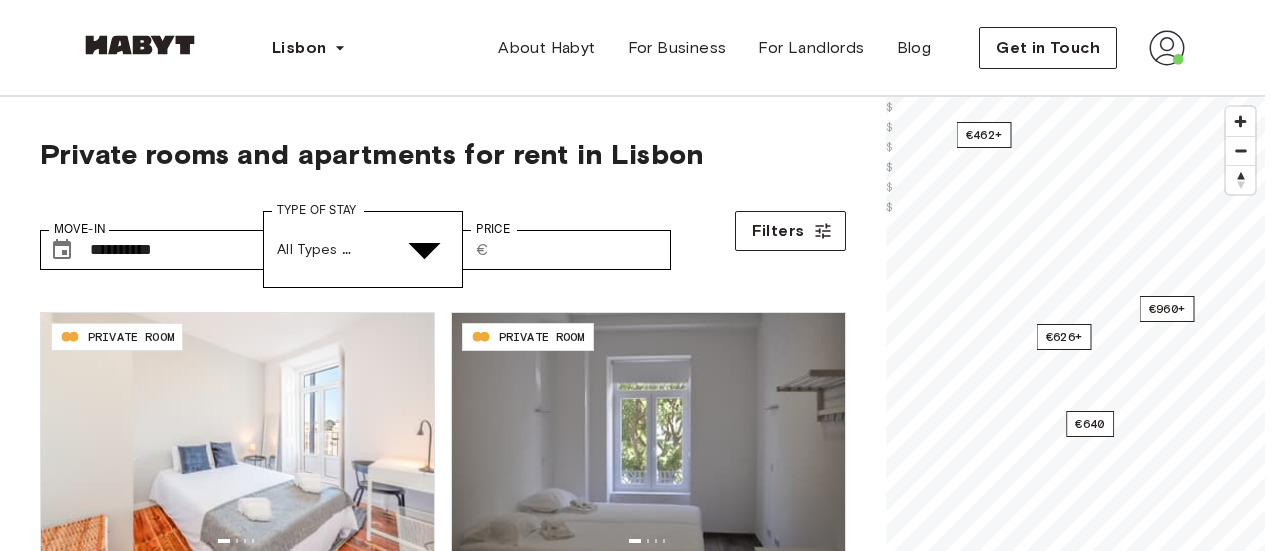 click at bounding box center [632, 4826] 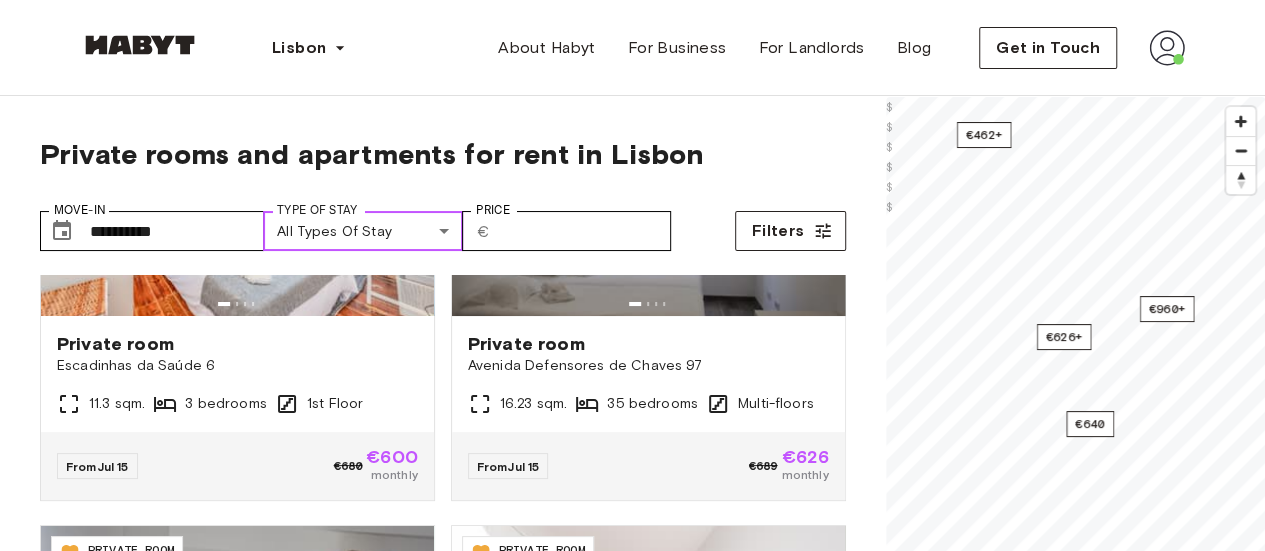 scroll, scrollTop: 500, scrollLeft: 0, axis: vertical 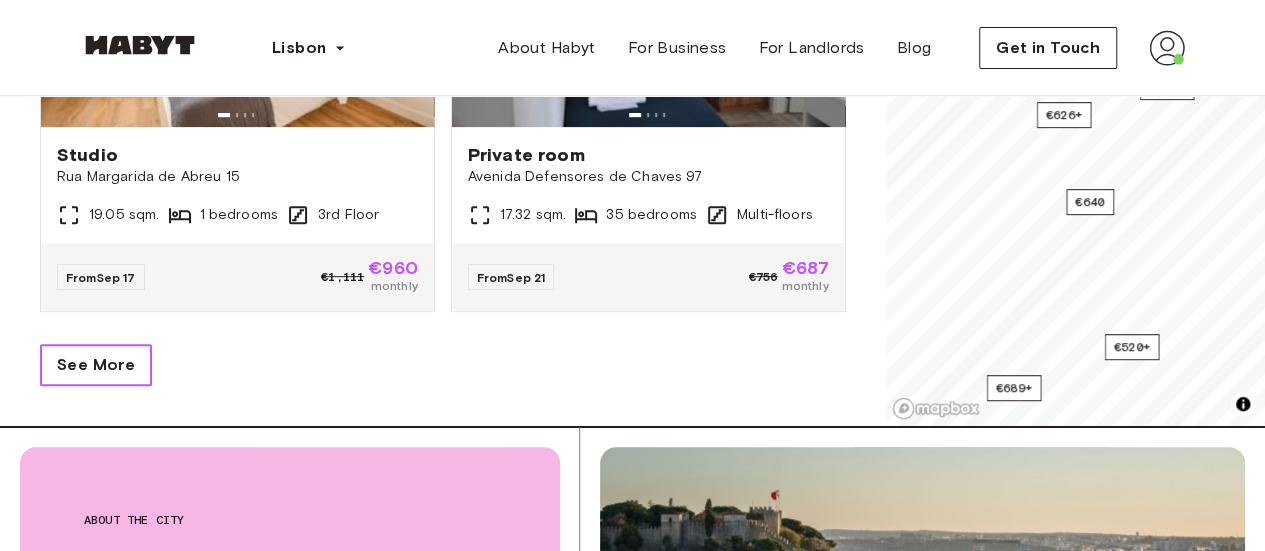 click on "See More" at bounding box center [96, 365] 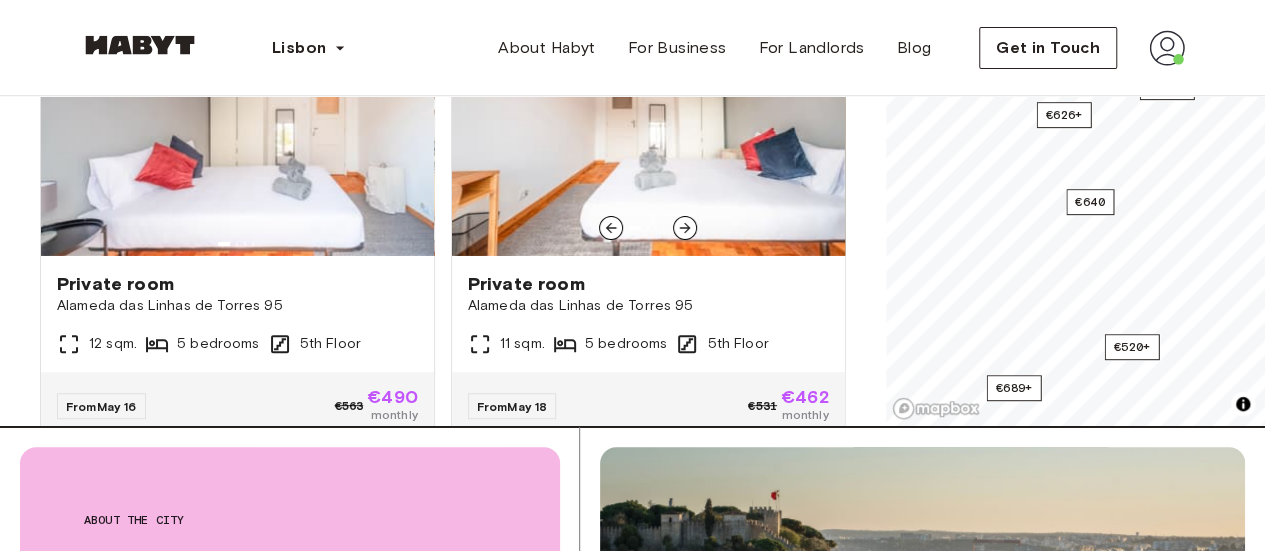 scroll, scrollTop: 7118, scrollLeft: 0, axis: vertical 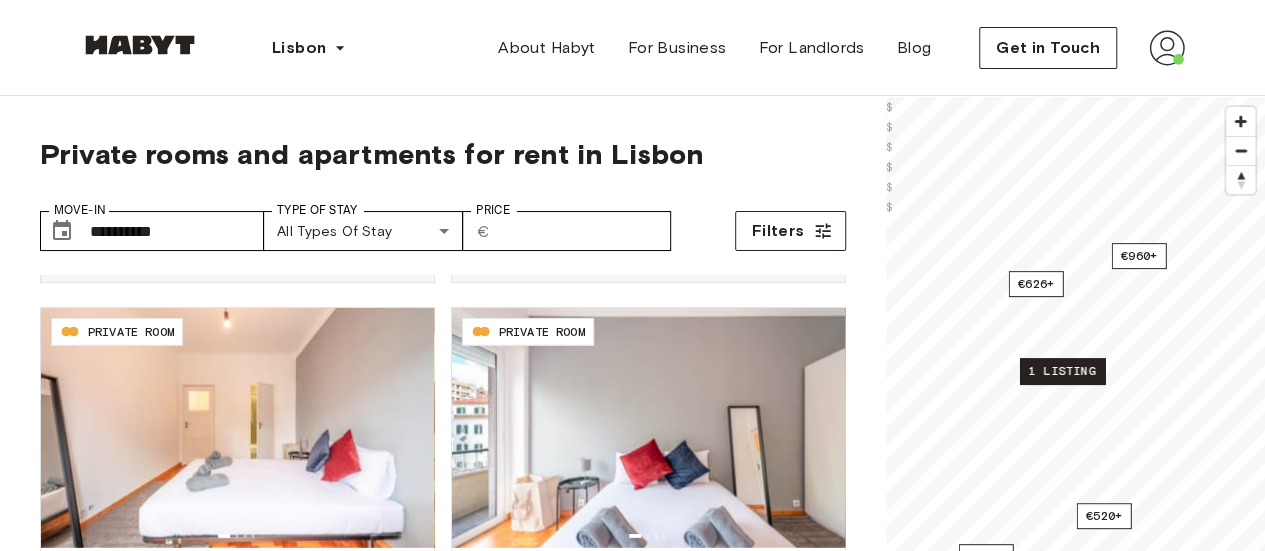 click on "1 listing" at bounding box center [1061, 371] 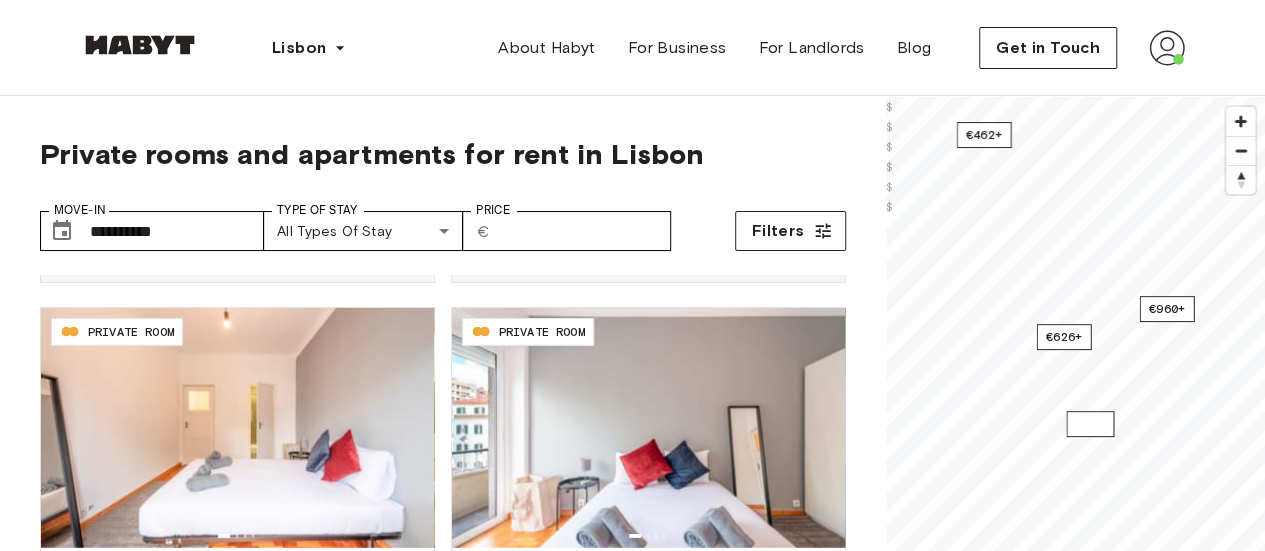 scroll, scrollTop: 200, scrollLeft: 0, axis: vertical 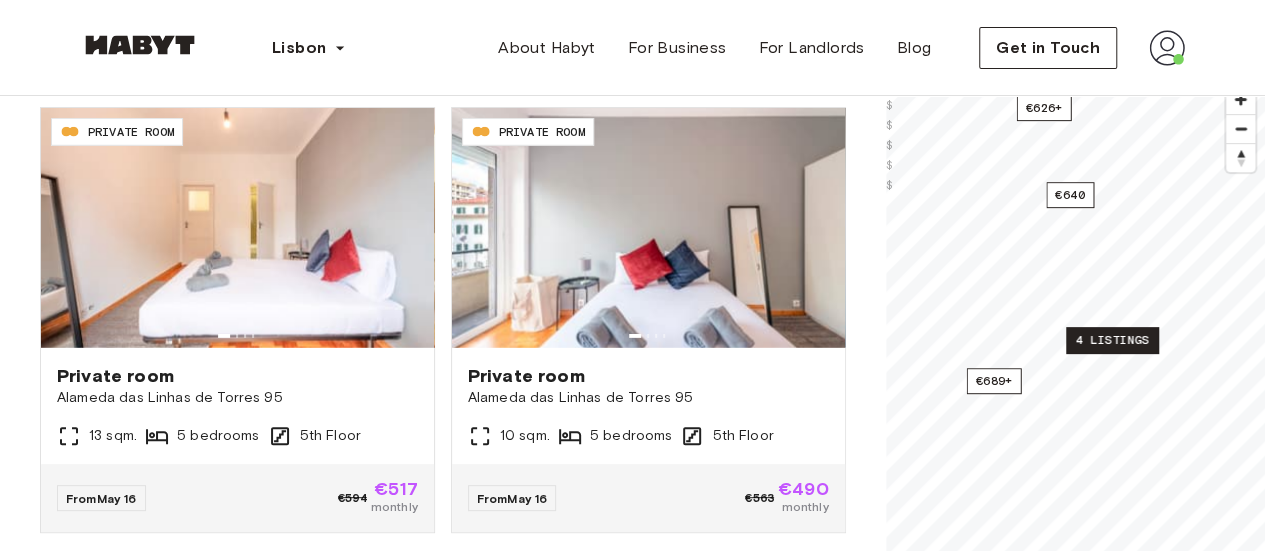 click on "4 listings" at bounding box center [1112, 340] 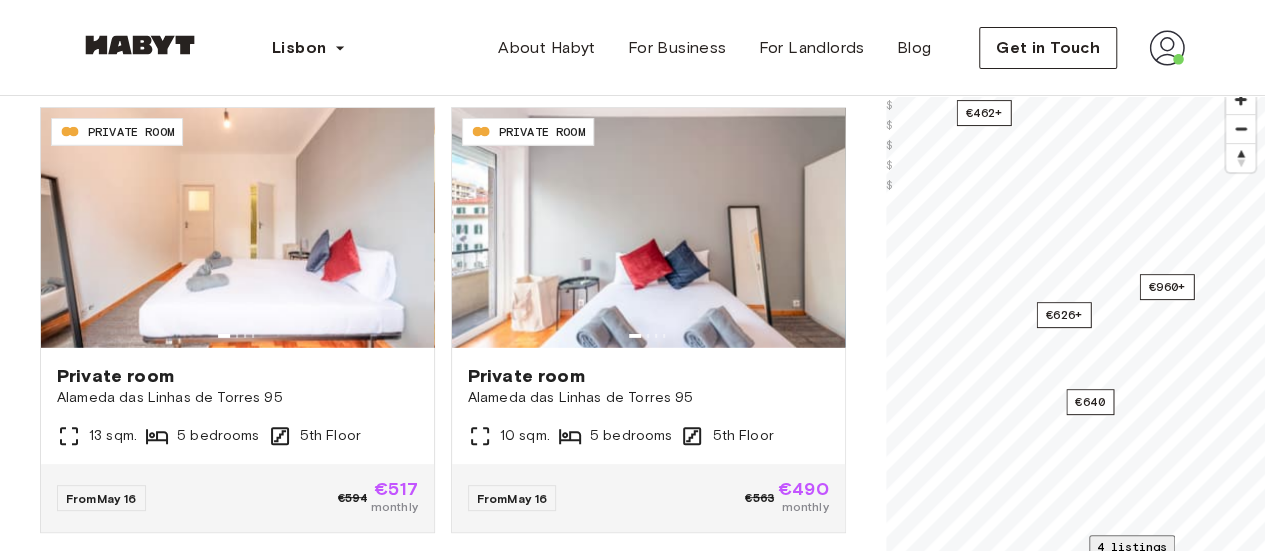 scroll, scrollTop: 260, scrollLeft: 0, axis: vertical 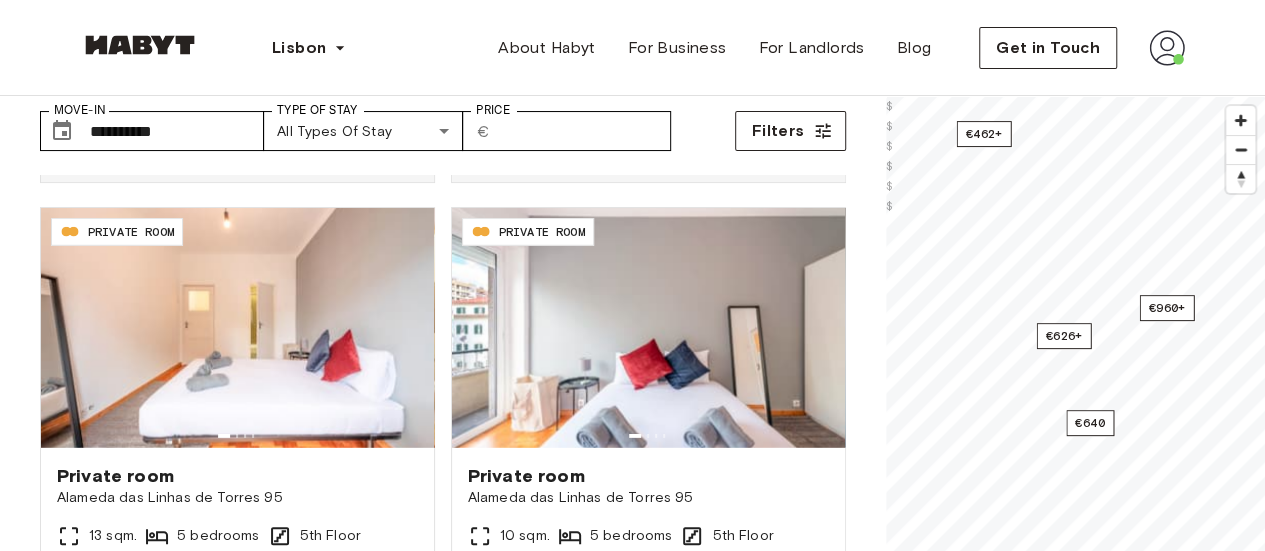 click on "3 bedrooms" at bounding box center [1226, 1187] 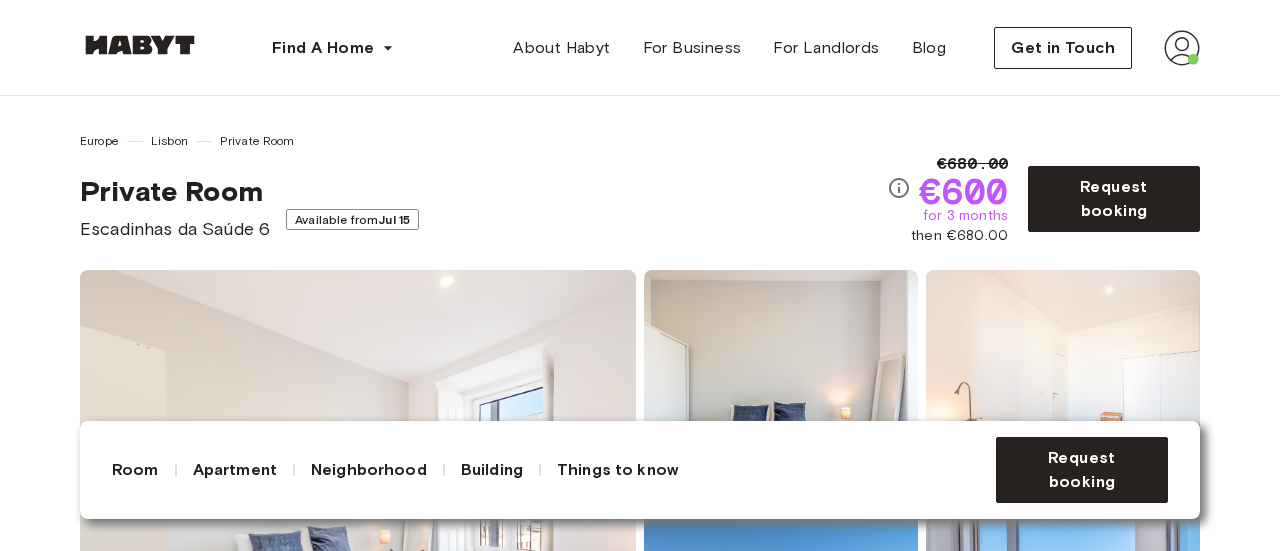 scroll, scrollTop: 300, scrollLeft: 0, axis: vertical 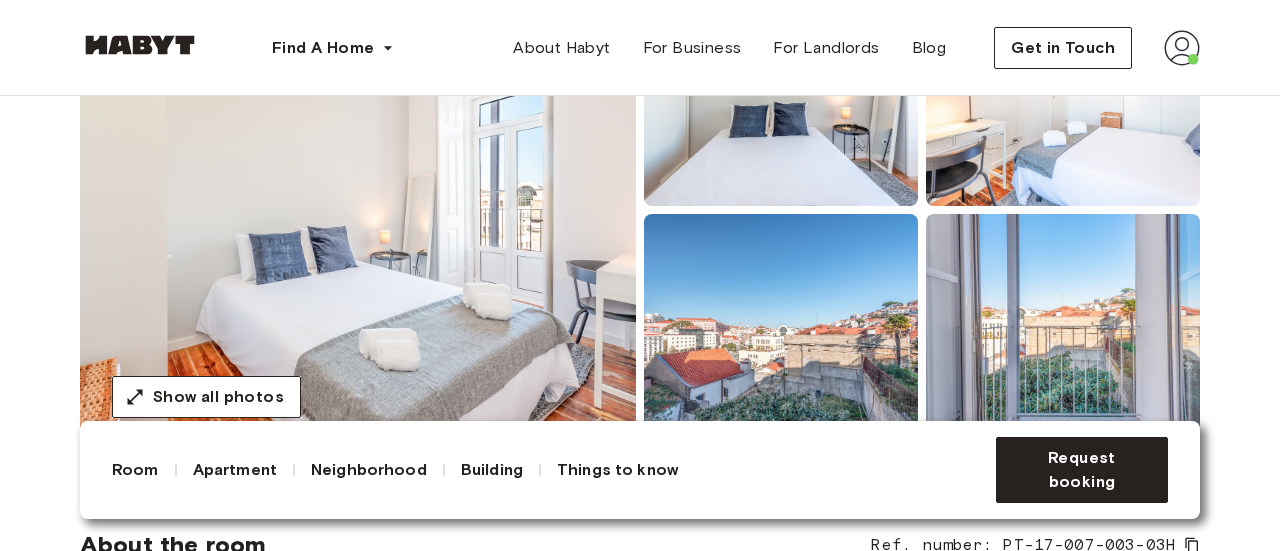 click at bounding box center (358, 210) 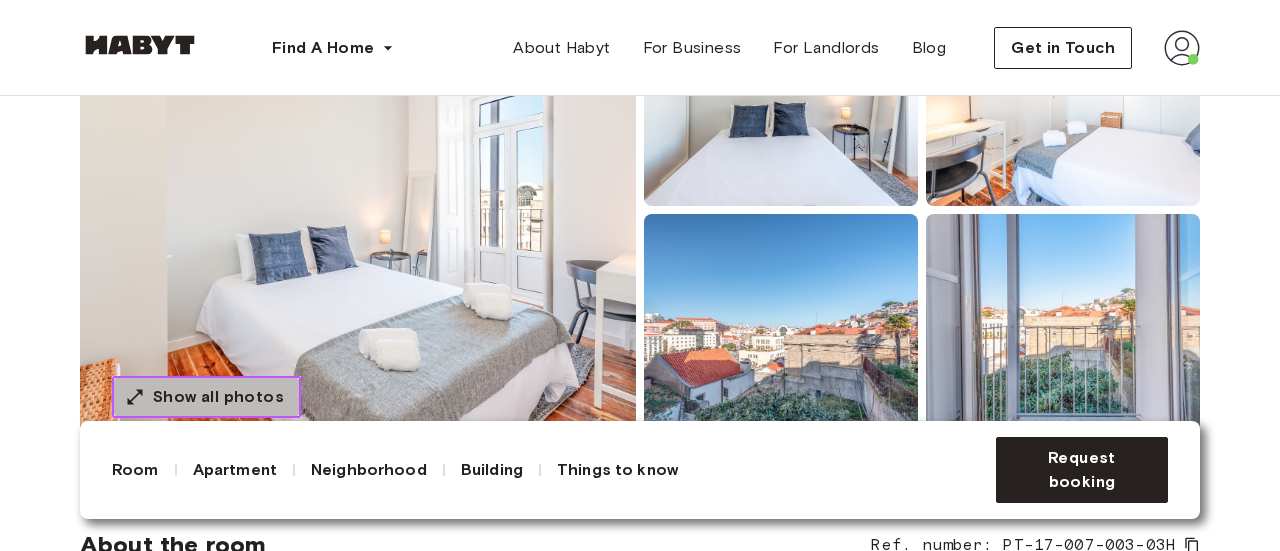click on "Show all photos" at bounding box center (206, 397) 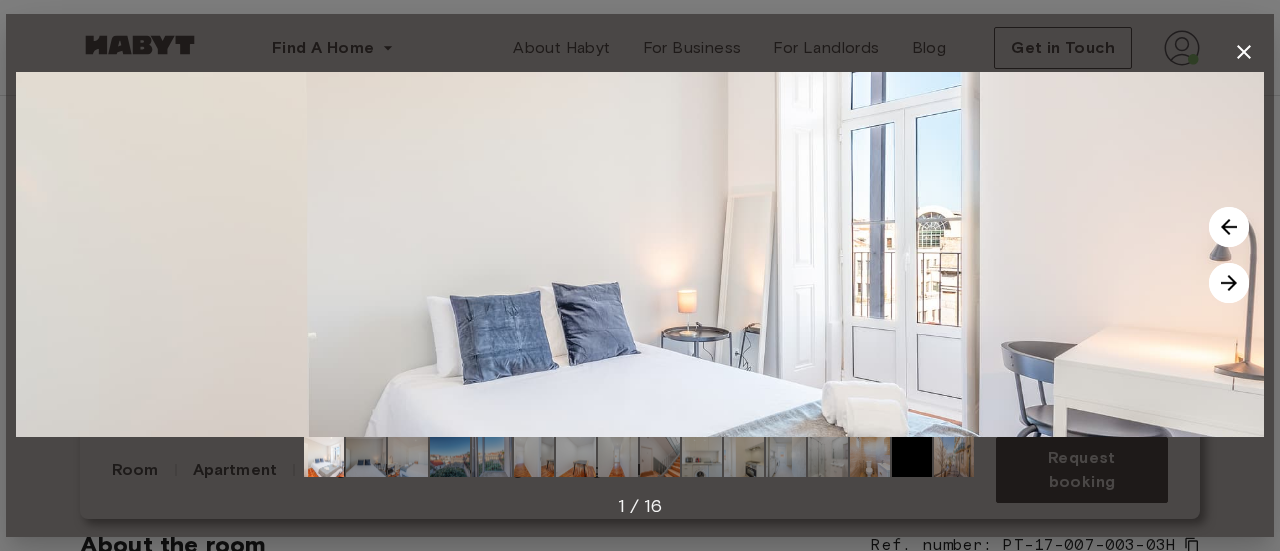 click at bounding box center [1229, 283] 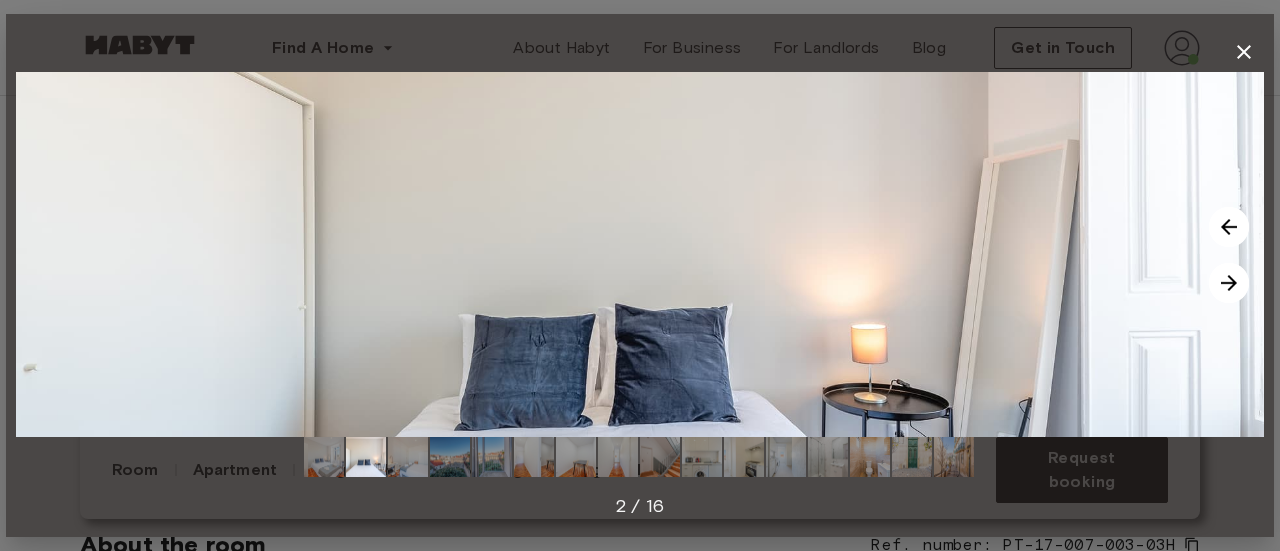 click at bounding box center [1229, 283] 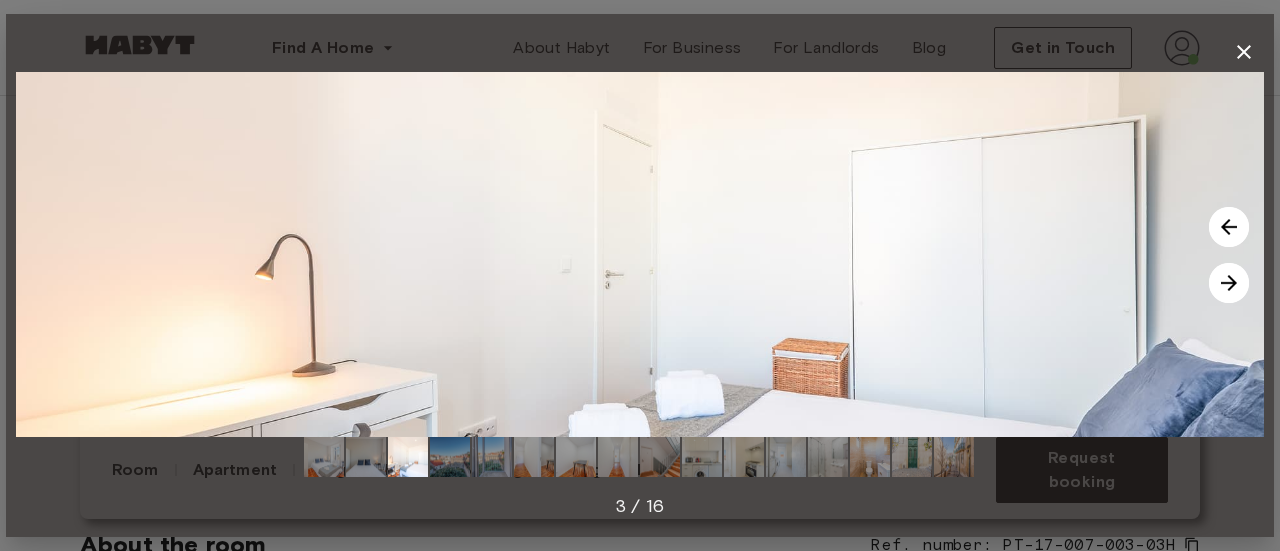 click at bounding box center (1229, 283) 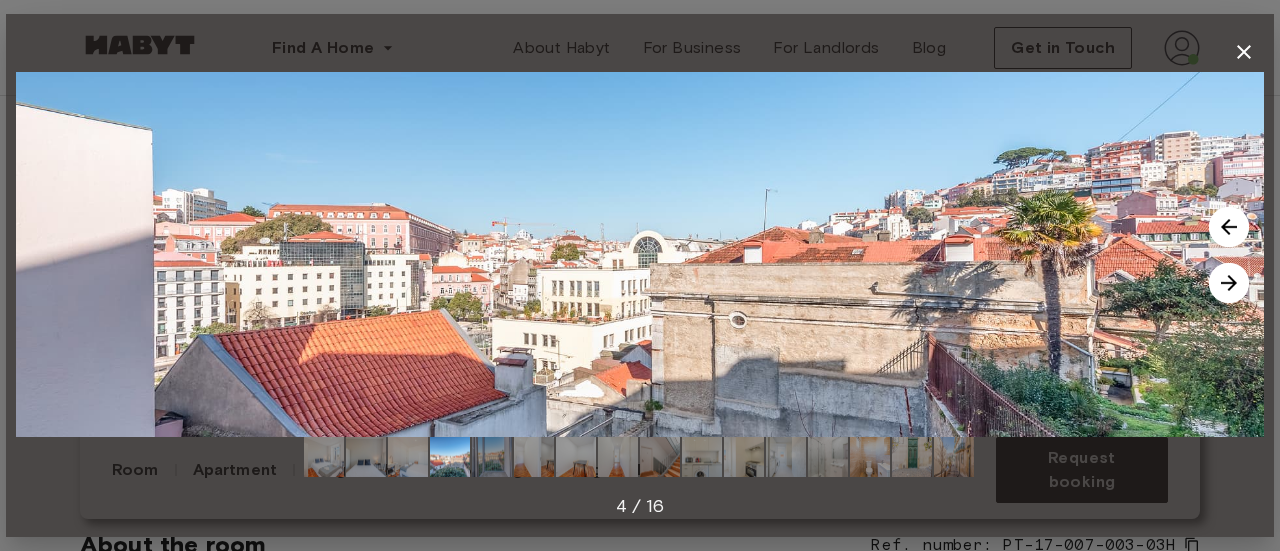 click at bounding box center [640, 254] 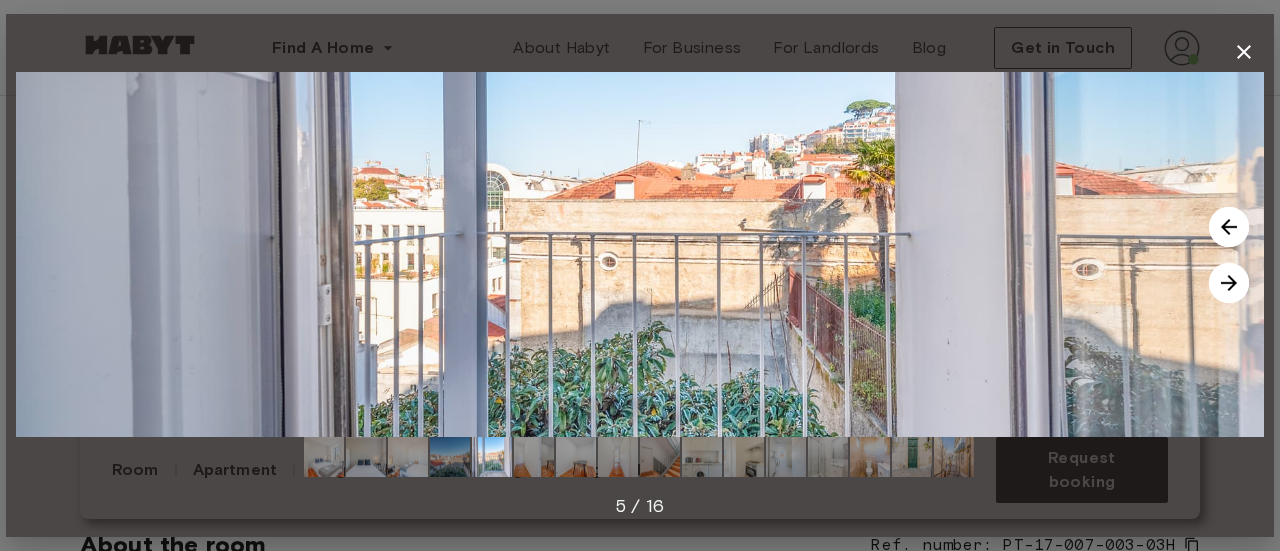 click at bounding box center [1229, 283] 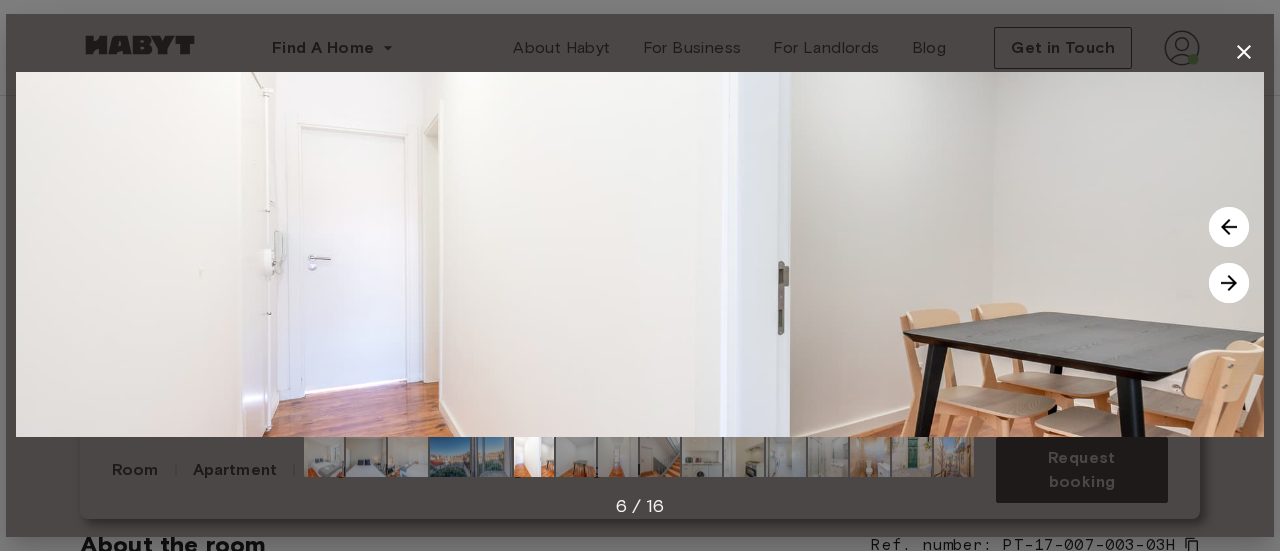 click at bounding box center [1229, 283] 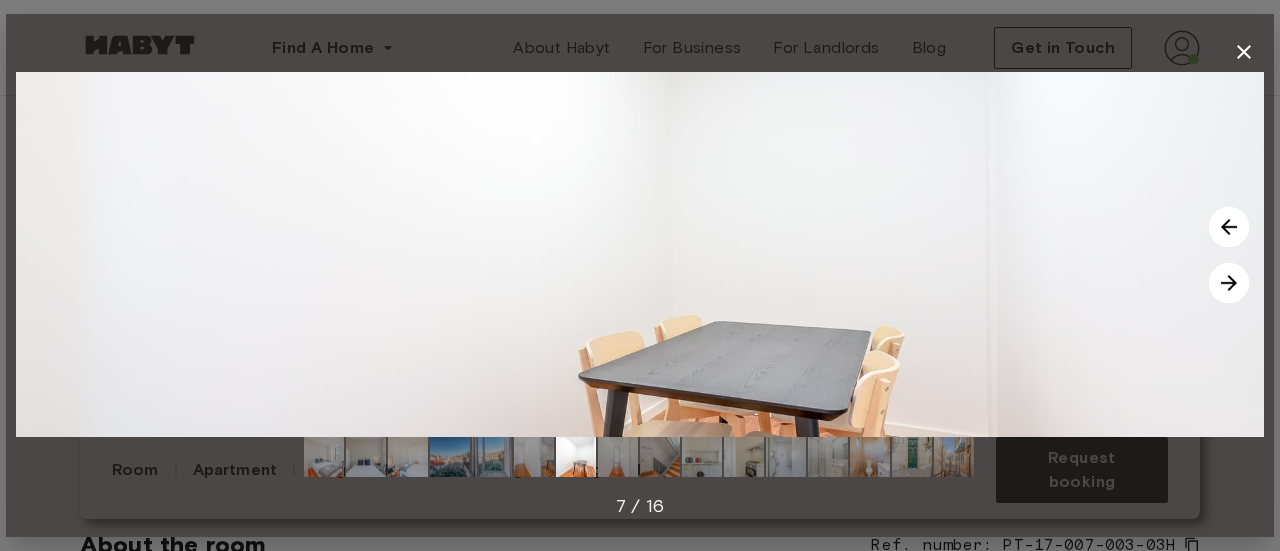 click at bounding box center [1229, 283] 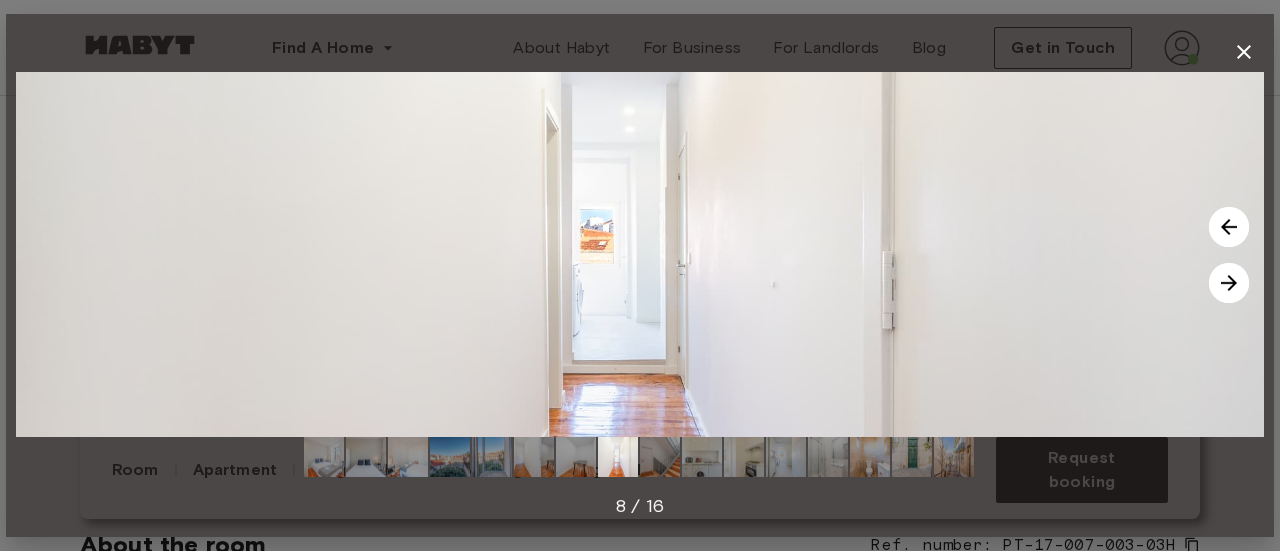 click at bounding box center [1229, 283] 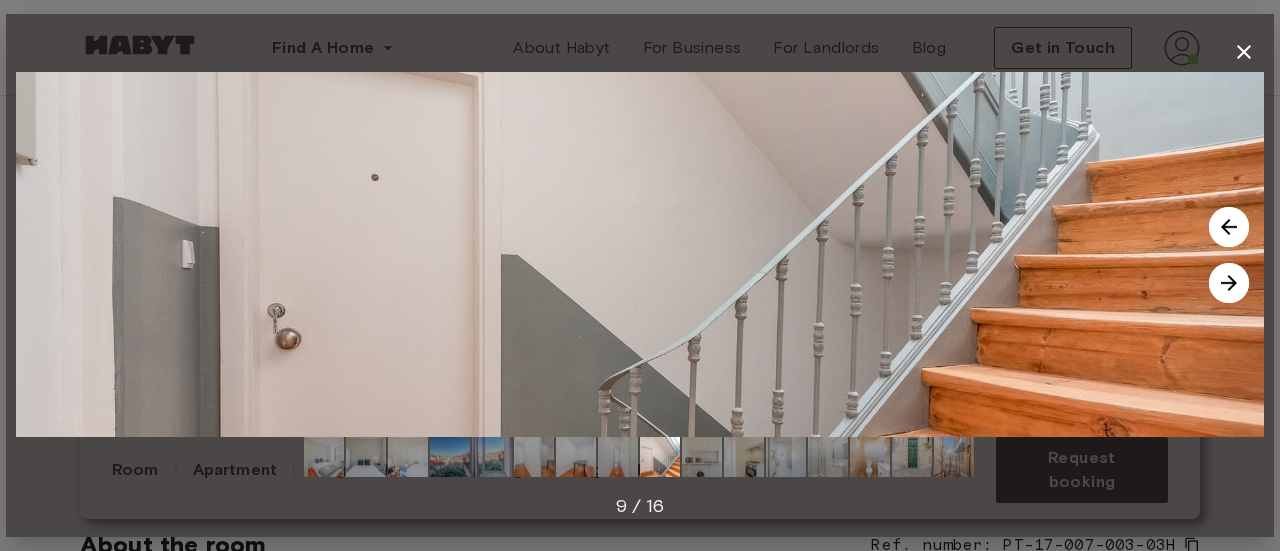 click at bounding box center (1229, 283) 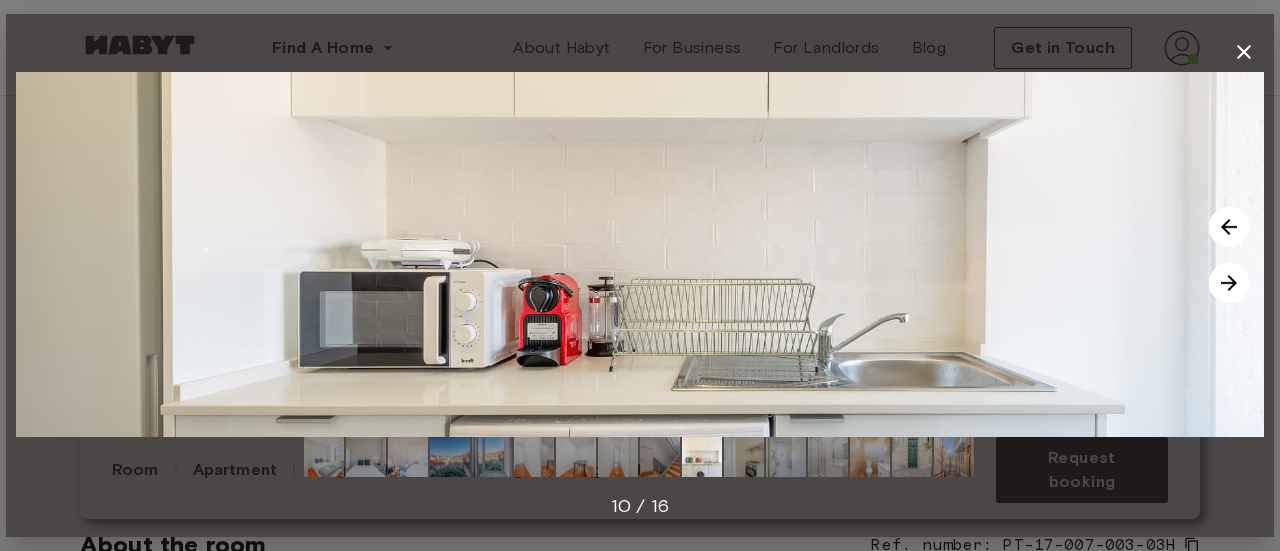 click at bounding box center (1229, 283) 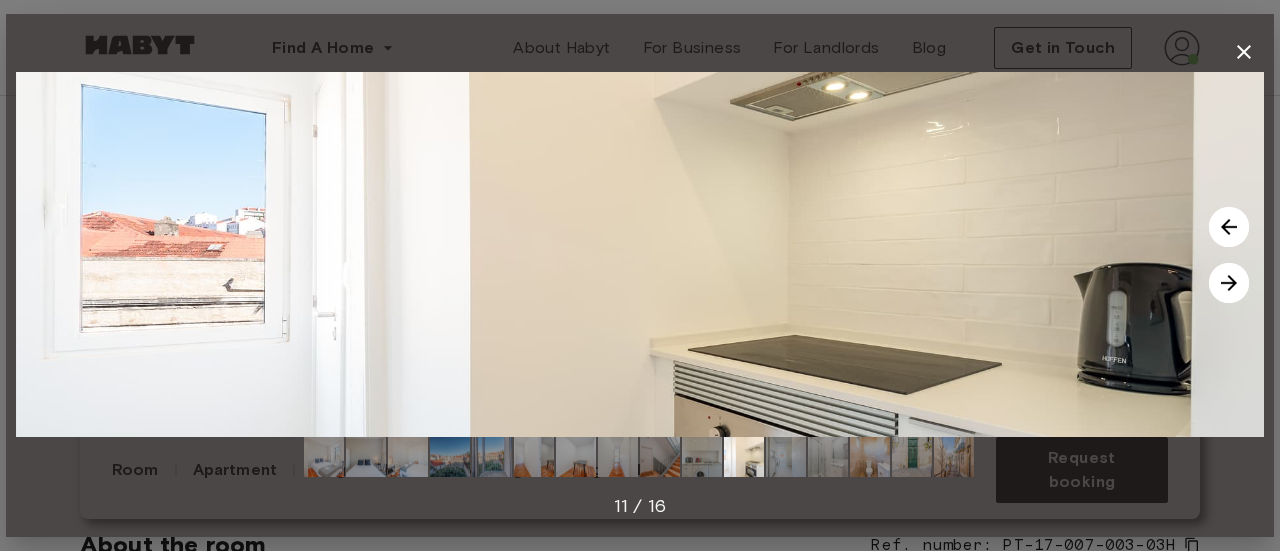 click at bounding box center (1229, 283) 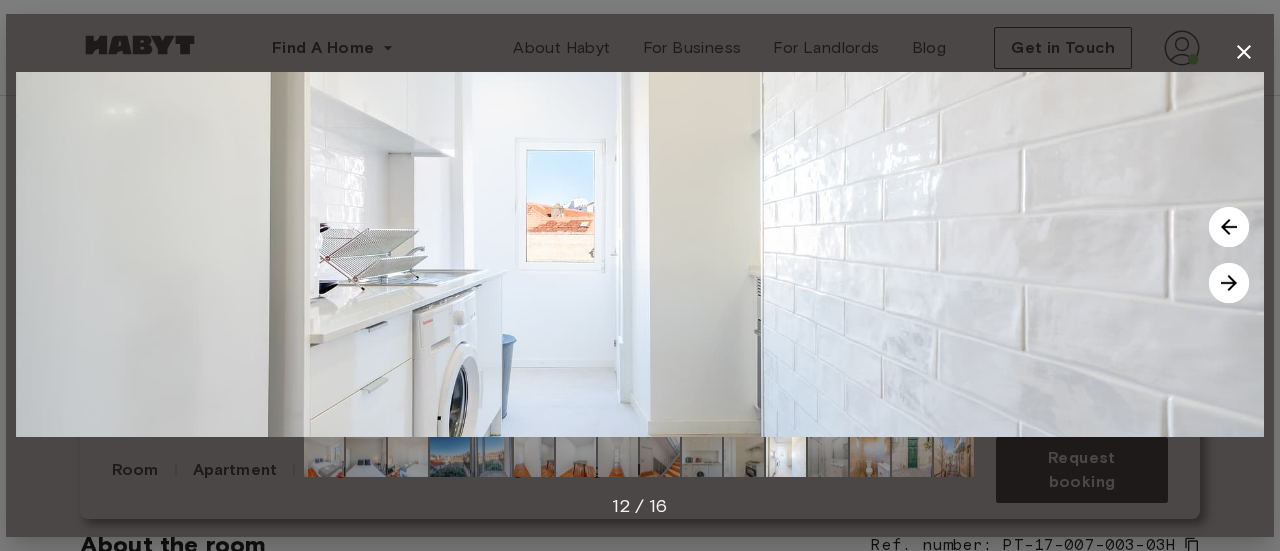 click at bounding box center (1229, 283) 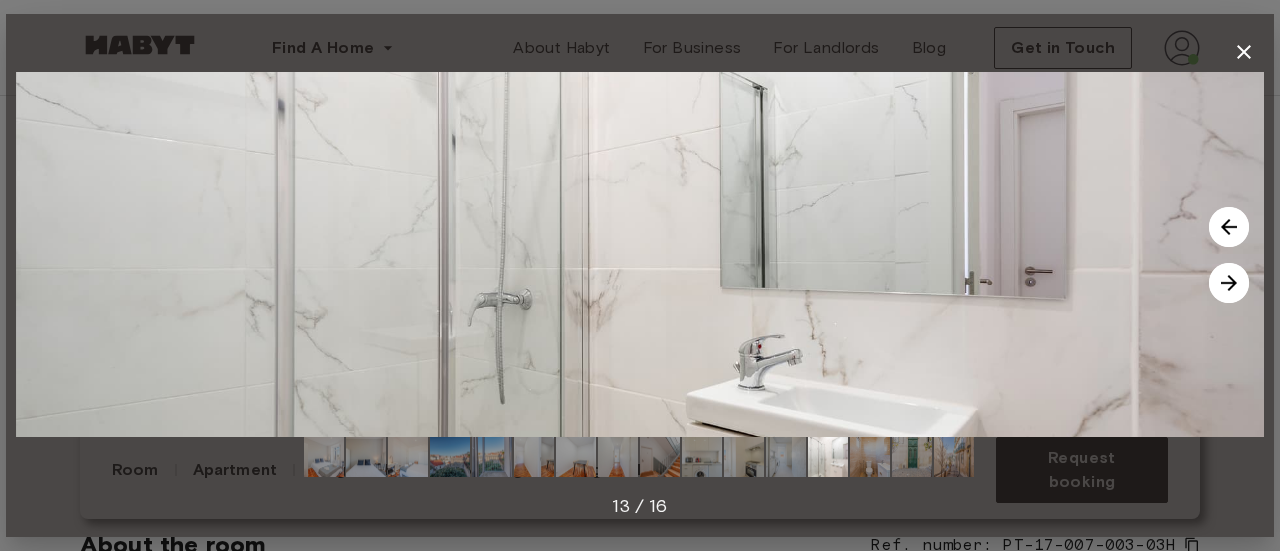 click at bounding box center [1229, 283] 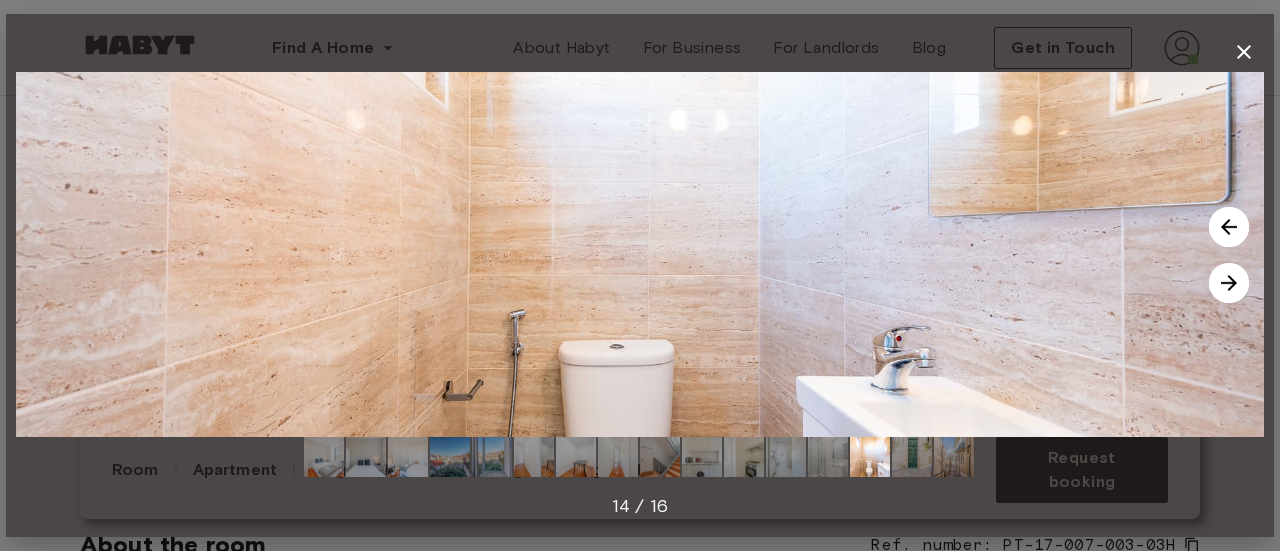 click at bounding box center (1229, 283) 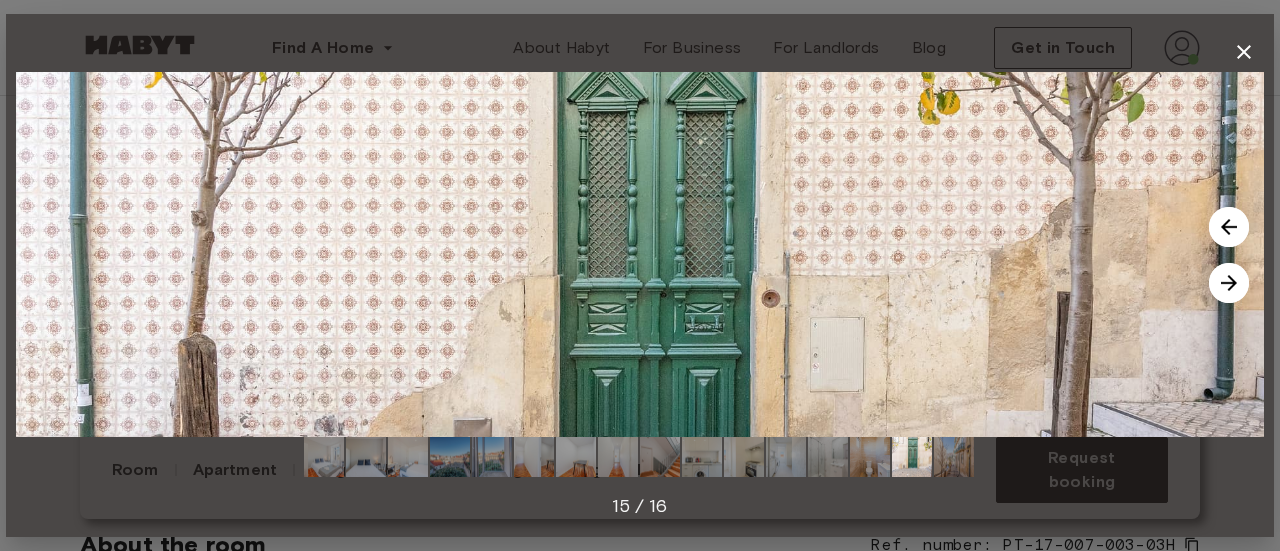 click at bounding box center [1229, 283] 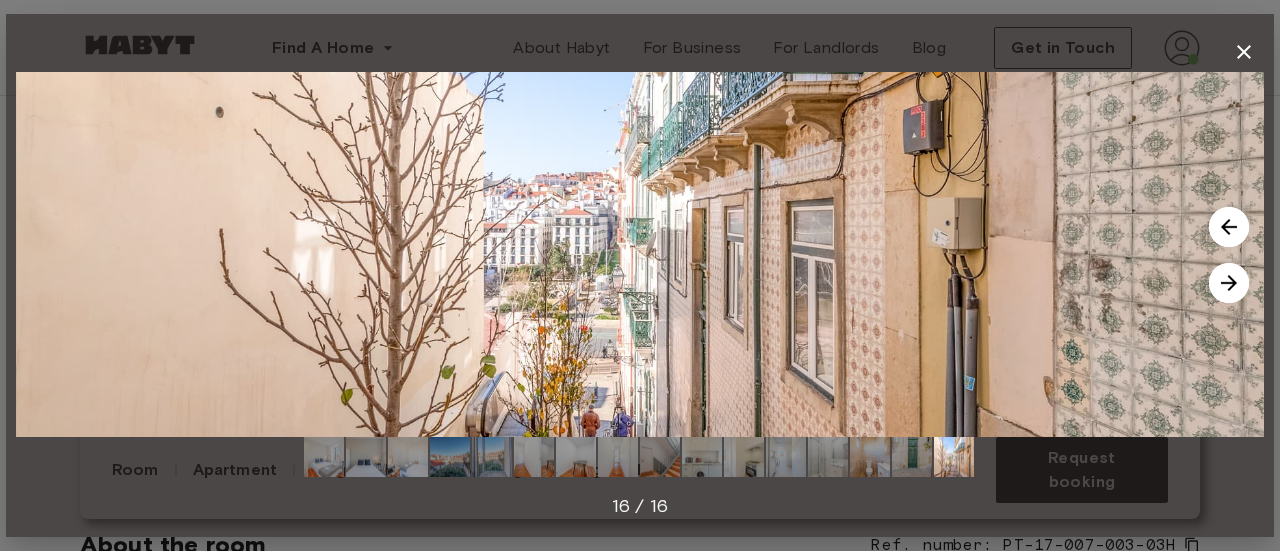 click at bounding box center [1229, 283] 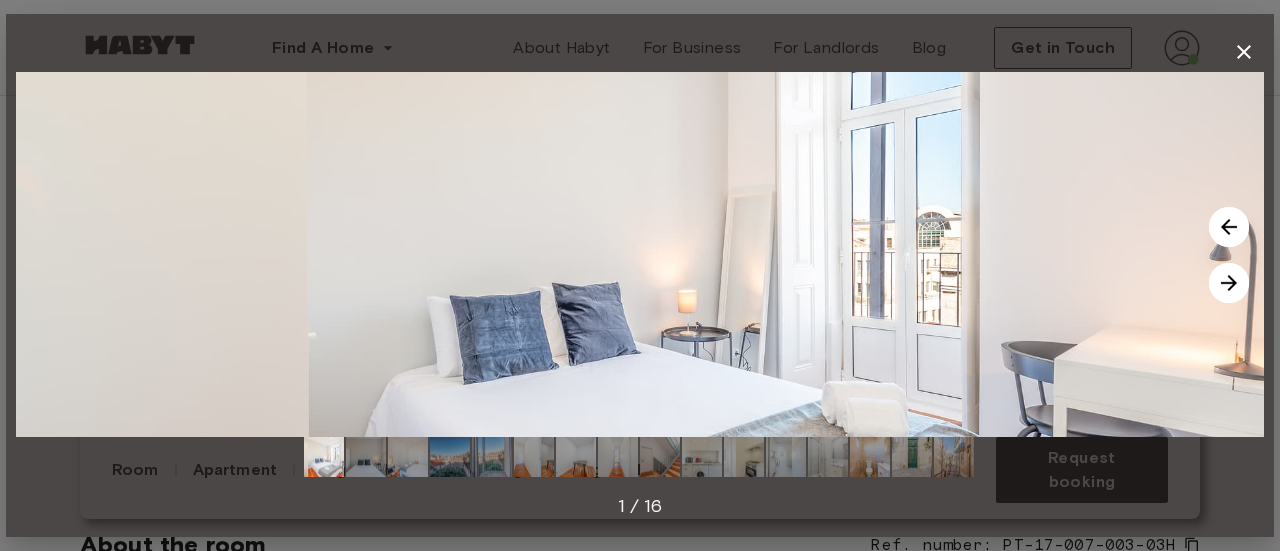 click 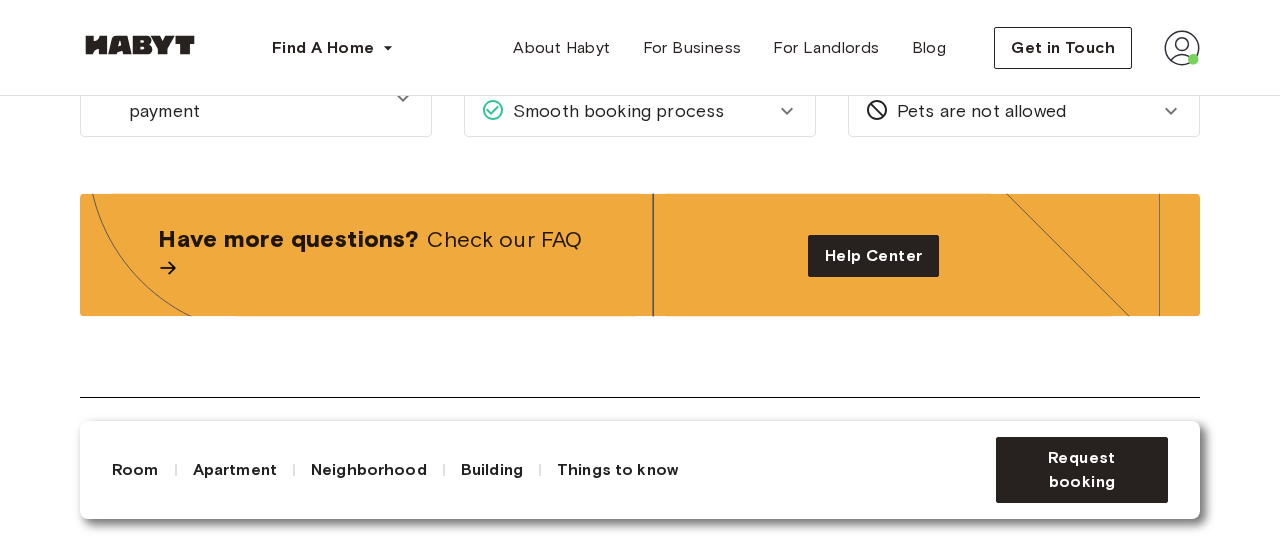 scroll, scrollTop: 3000, scrollLeft: 0, axis: vertical 